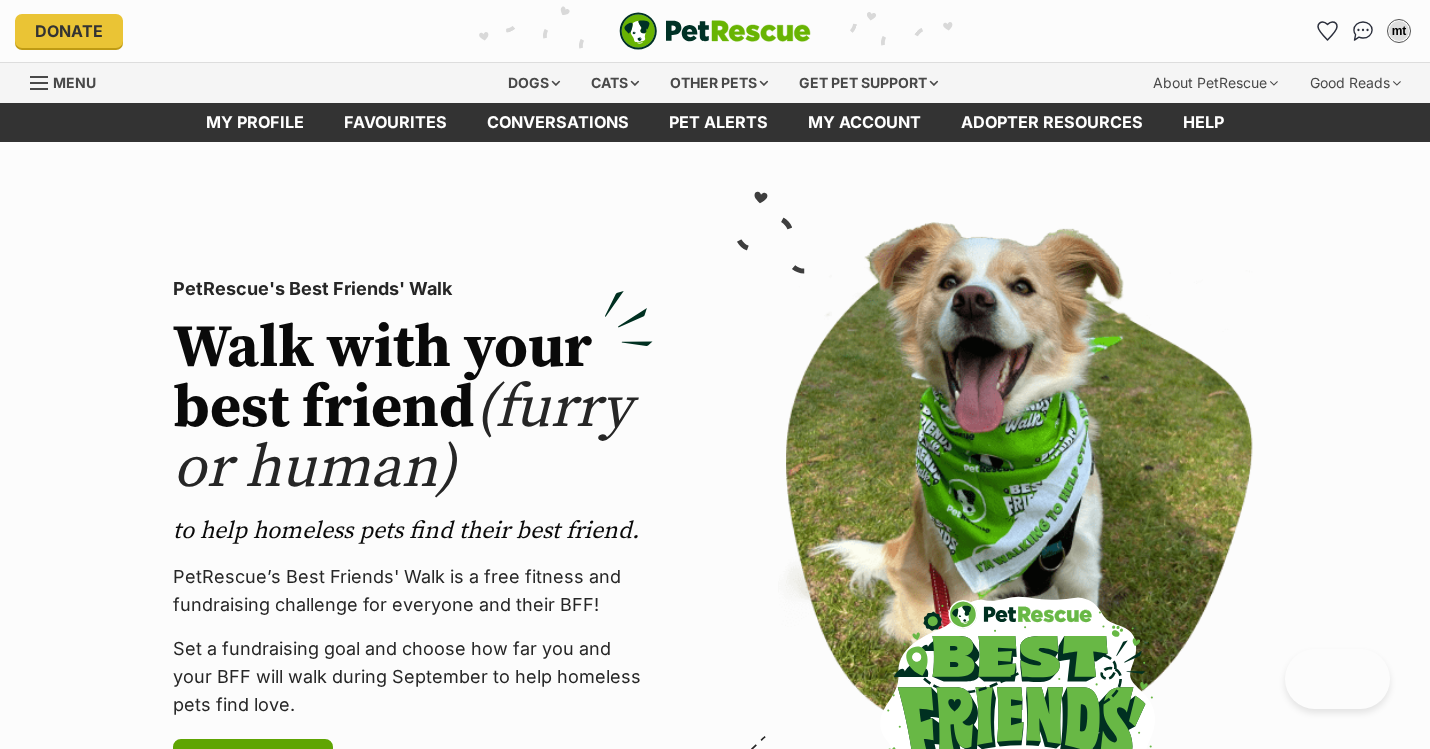 scroll, scrollTop: 0, scrollLeft: 0, axis: both 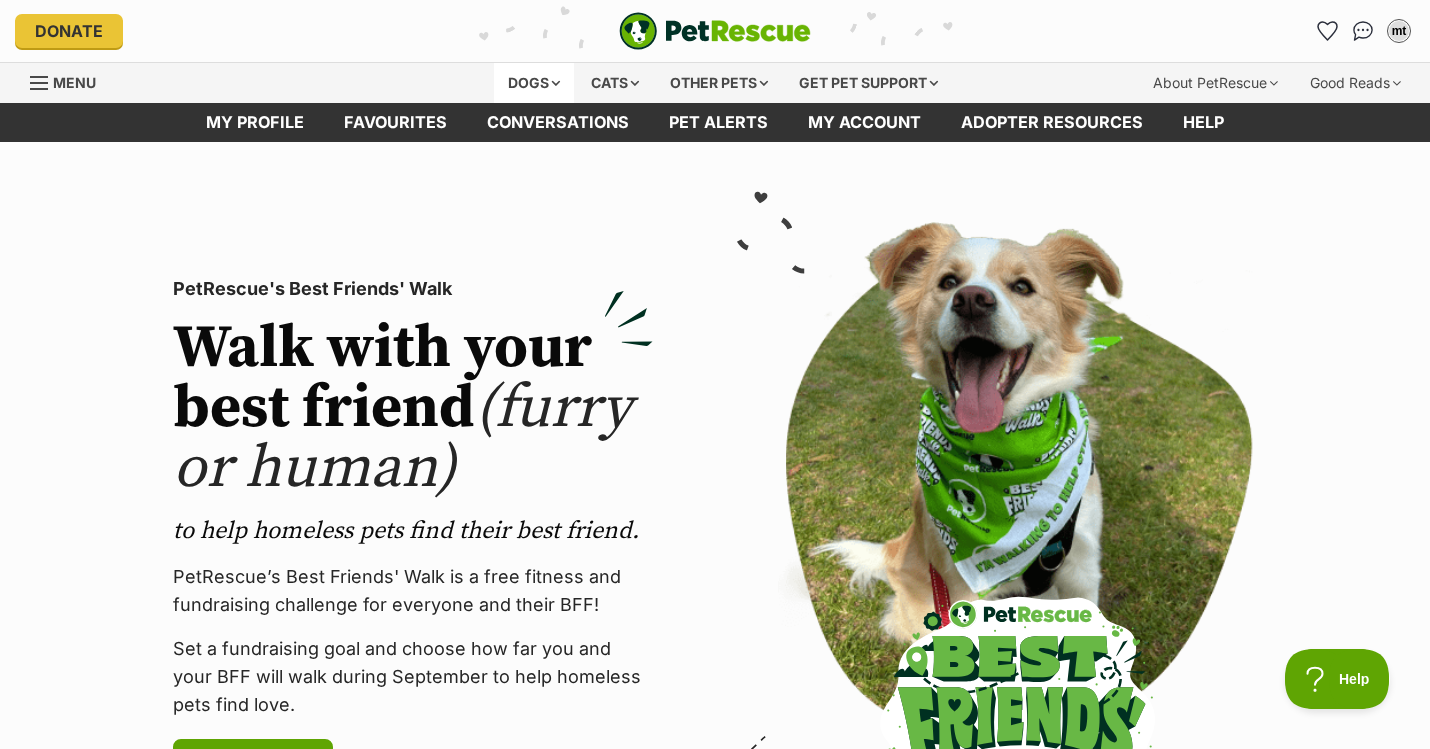 click on "Dogs" at bounding box center (534, 83) 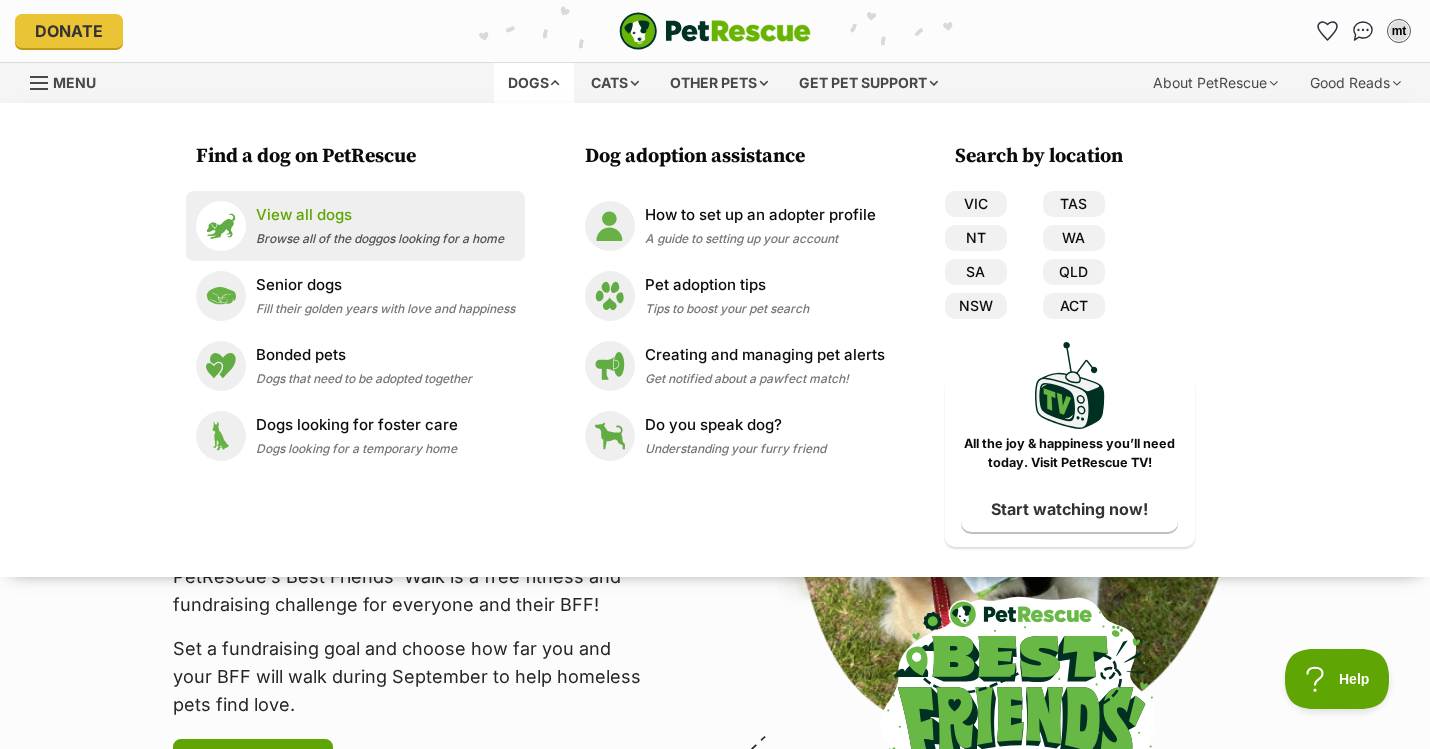 scroll, scrollTop: 0, scrollLeft: 0, axis: both 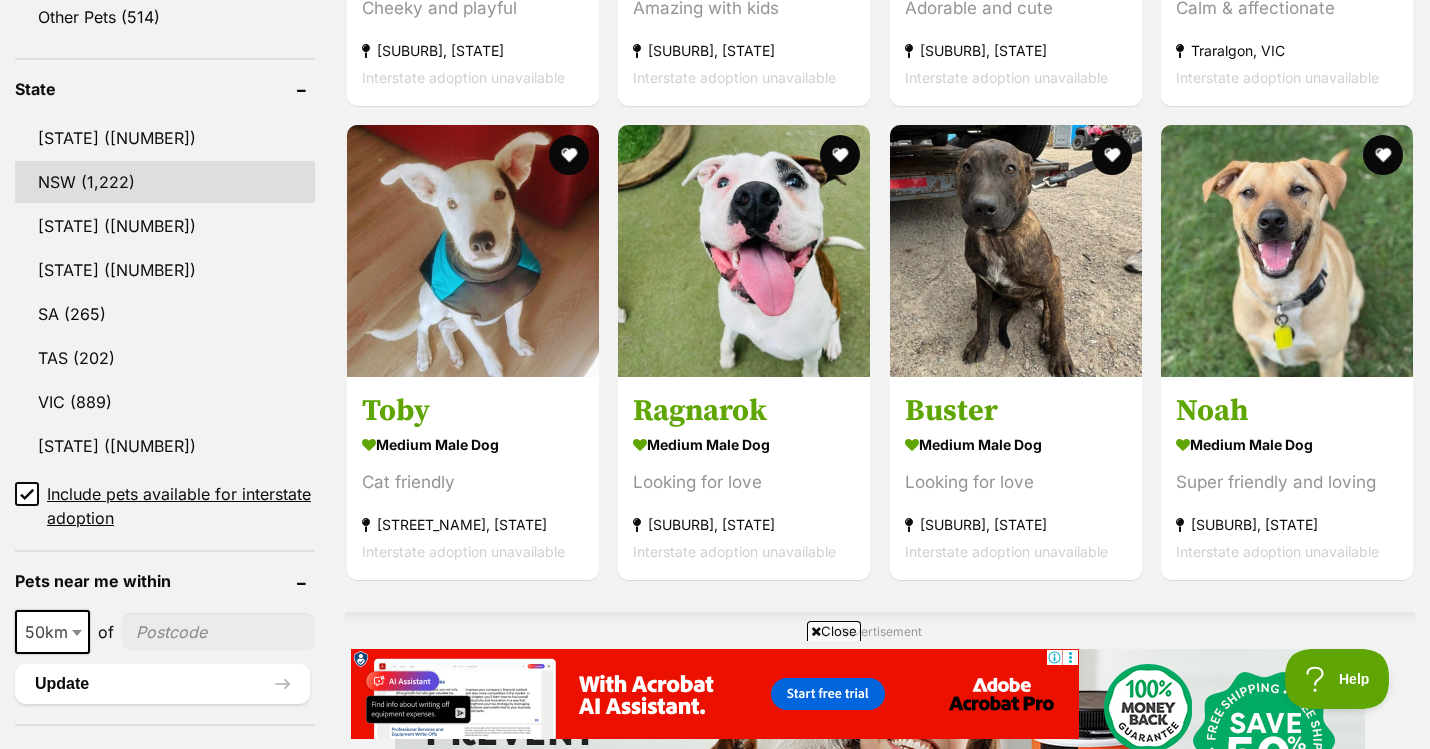 click on "NSW (1,222)" at bounding box center (165, 182) 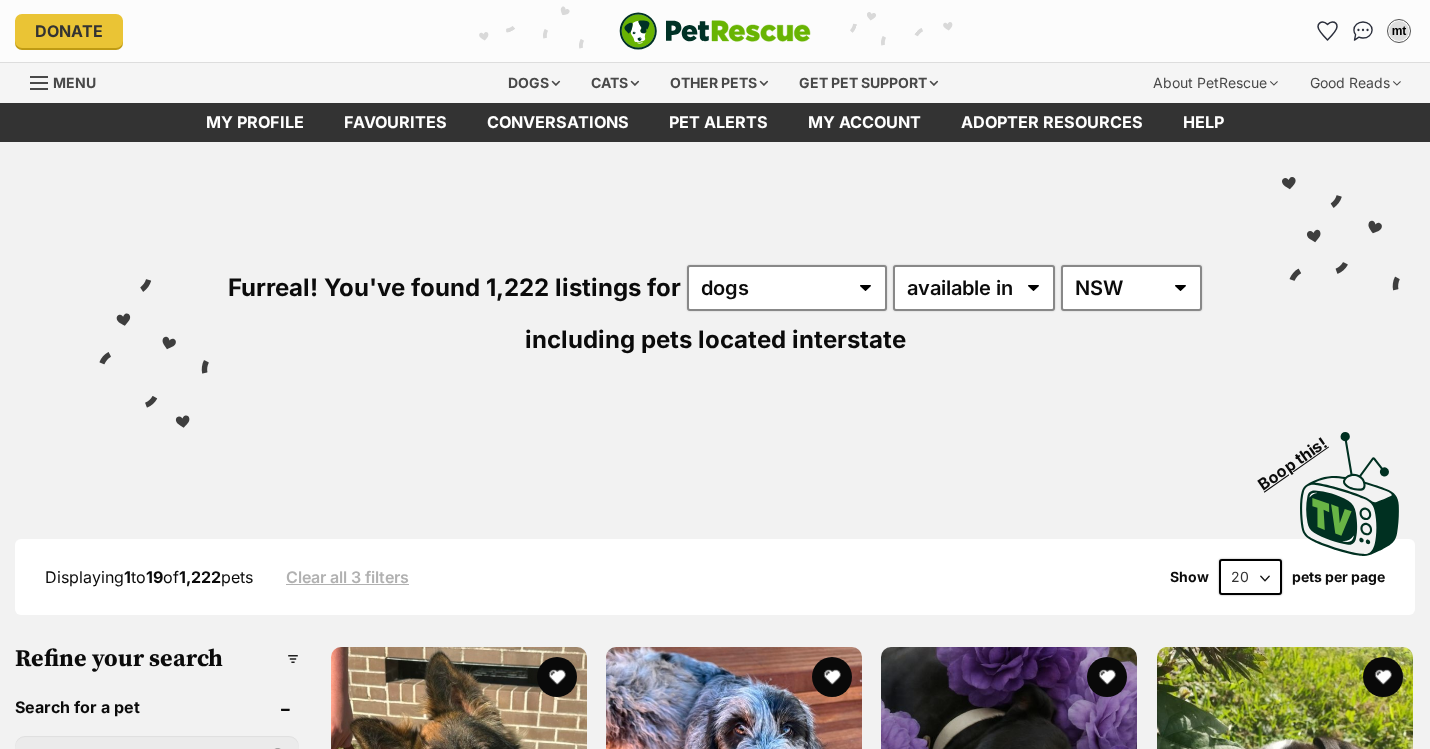 scroll, scrollTop: 0, scrollLeft: 0, axis: both 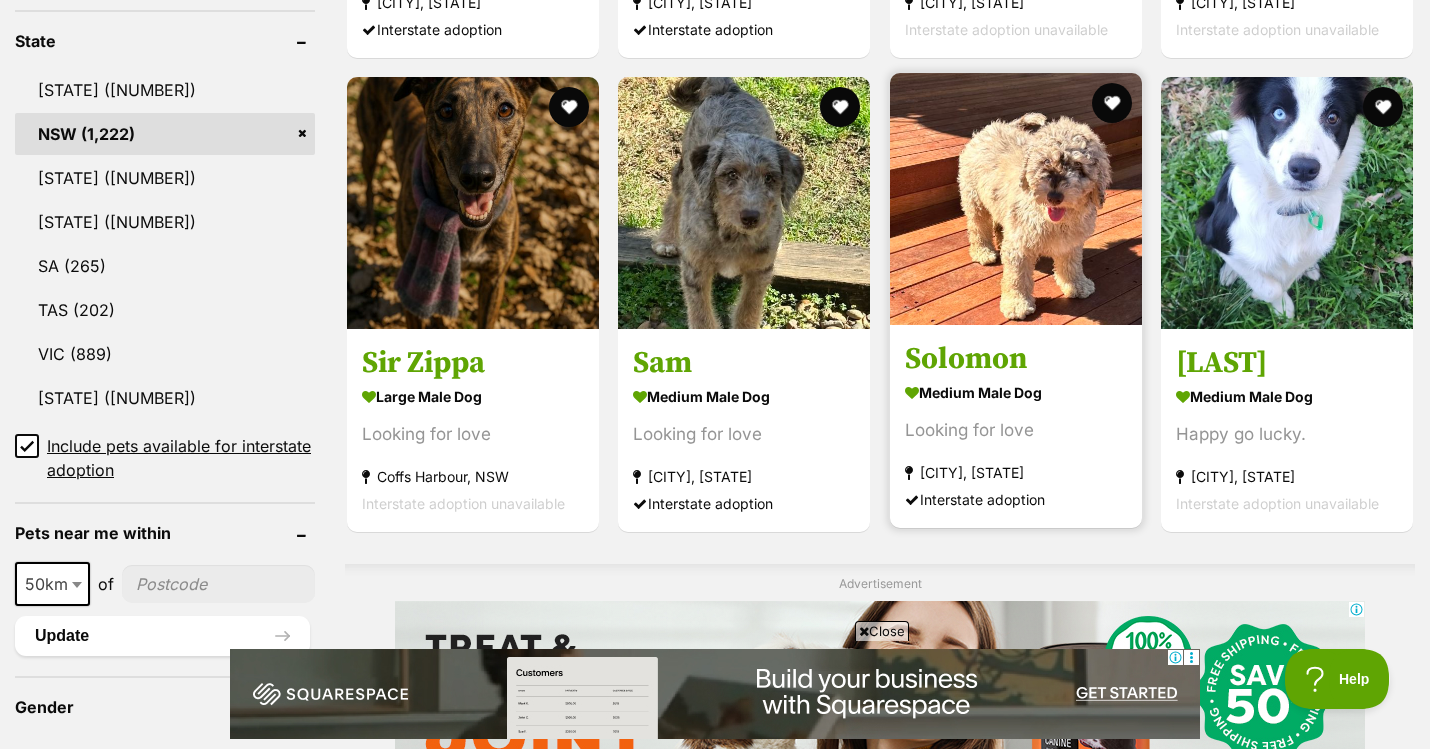 click at bounding box center (1016, 199) 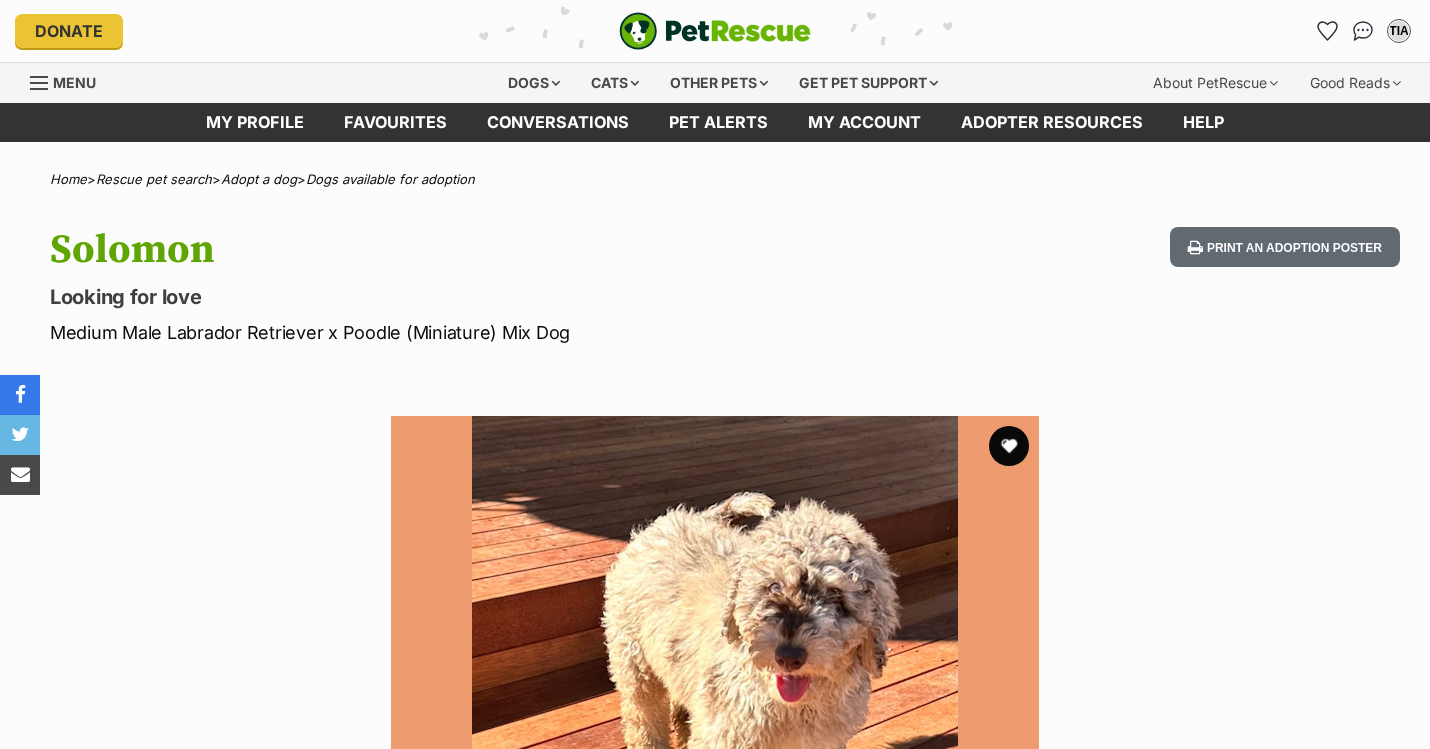 scroll, scrollTop: 0, scrollLeft: 0, axis: both 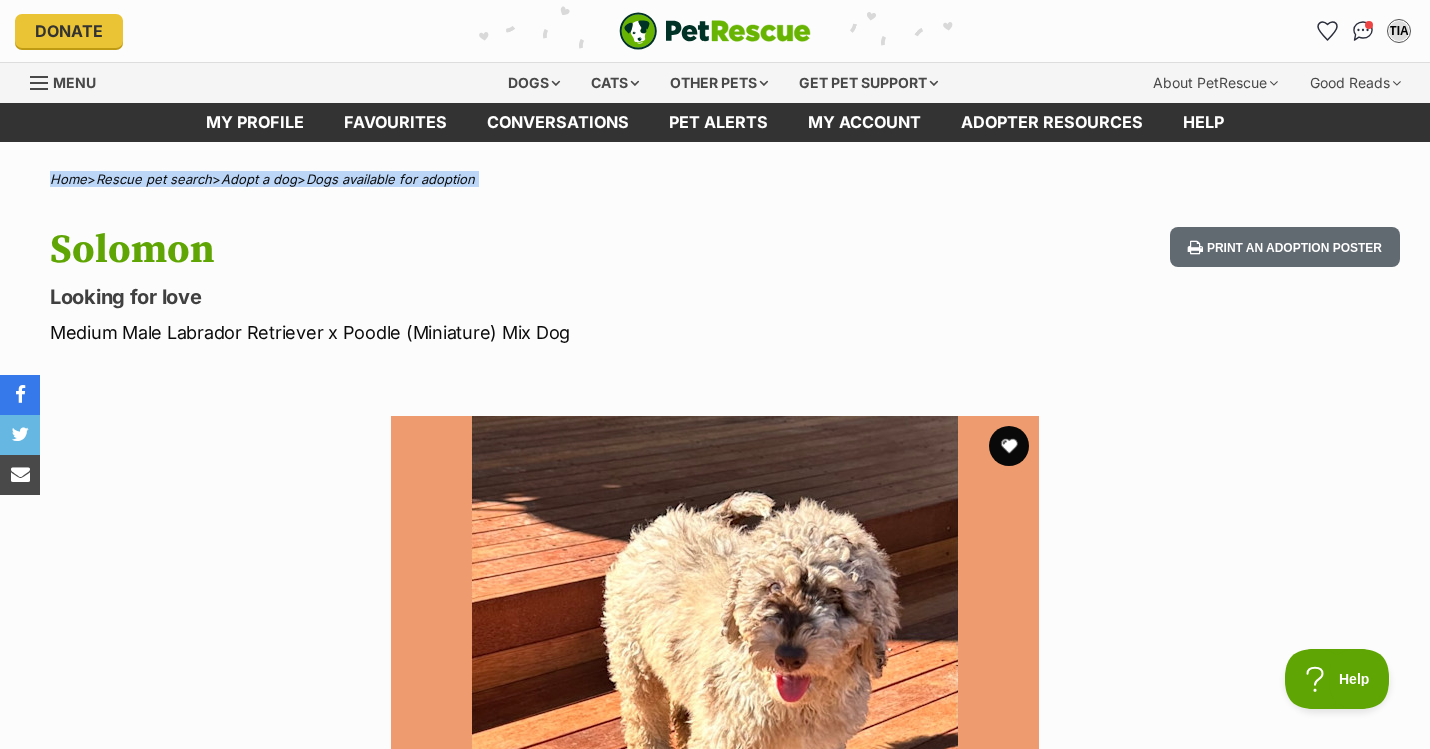 drag, startPoint x: 0, startPoint y: 0, endPoint x: 762, endPoint y: 164, distance: 779.44855 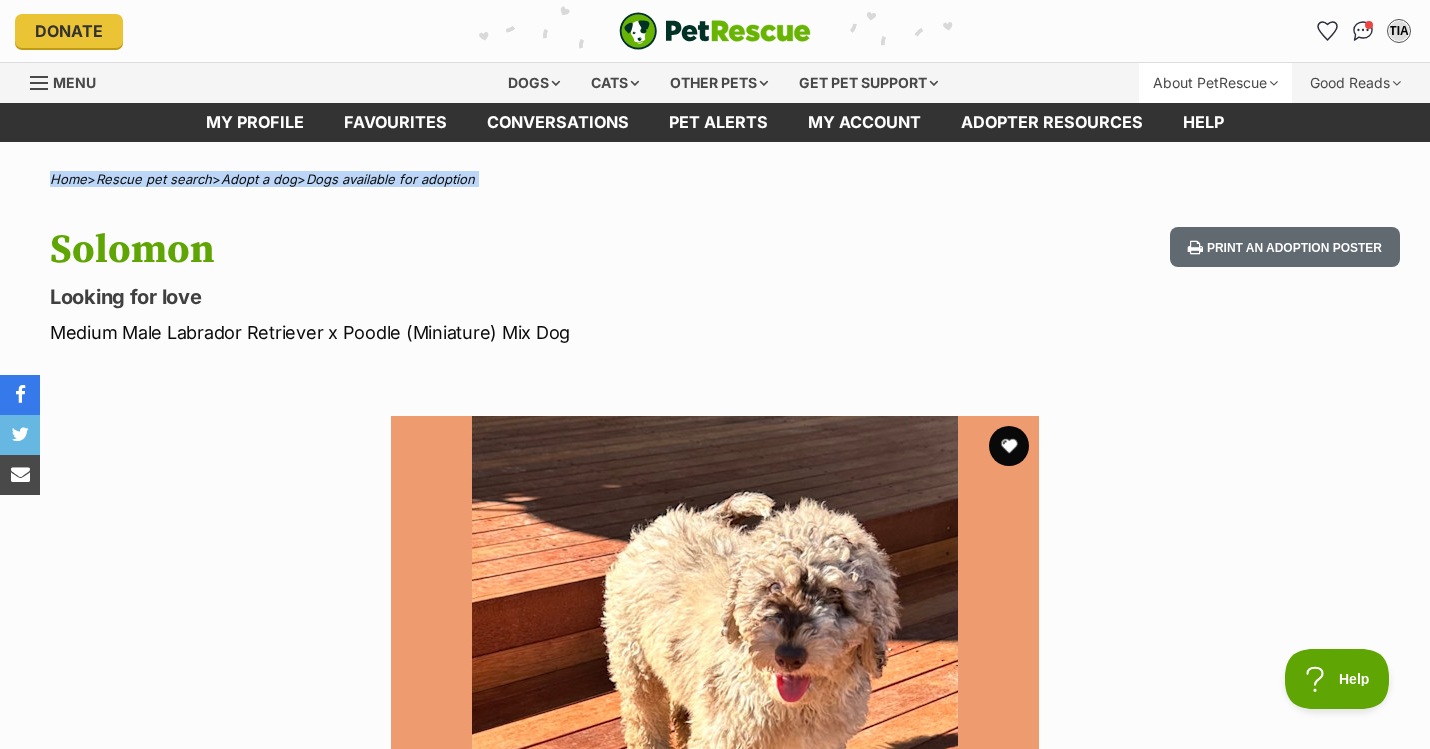 scroll, scrollTop: 0, scrollLeft: 0, axis: both 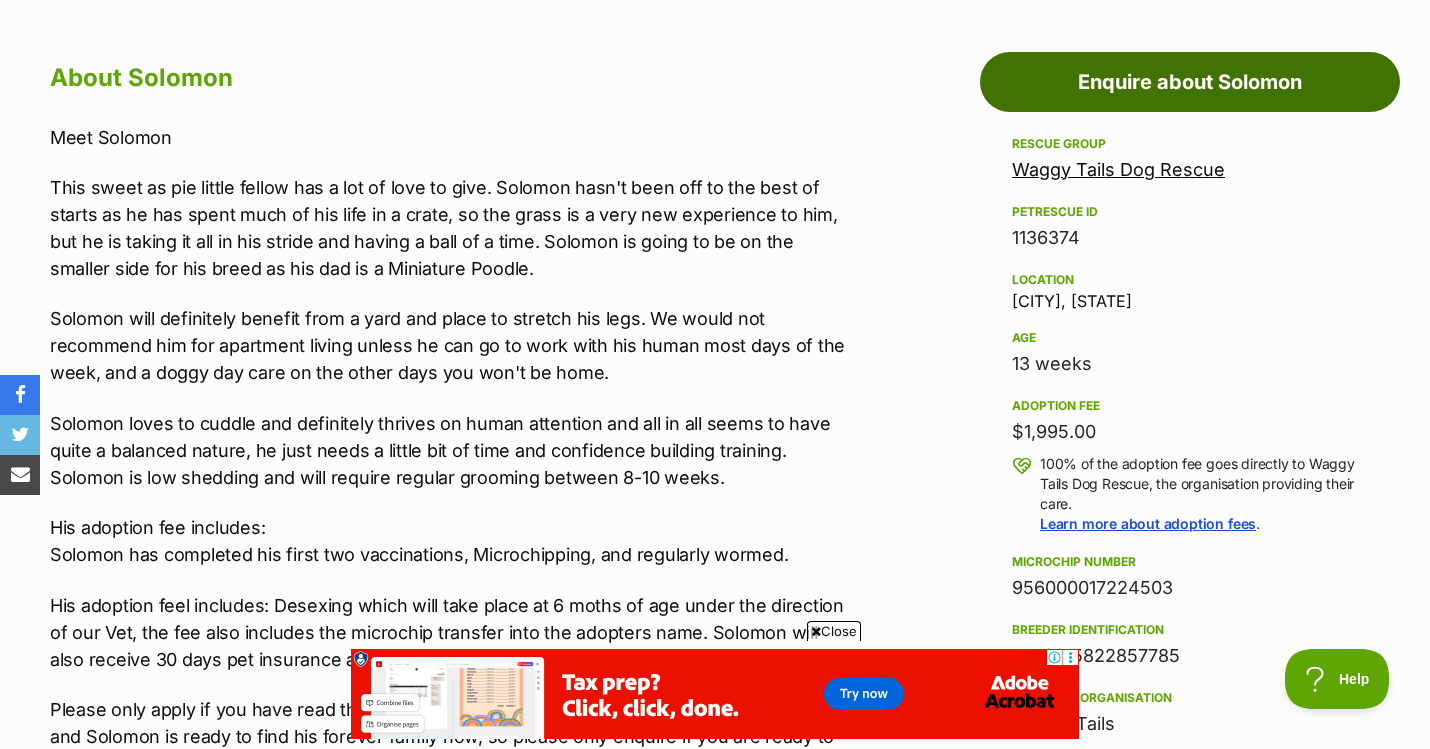 click on "Enquire about Solomon" at bounding box center [1190, 82] 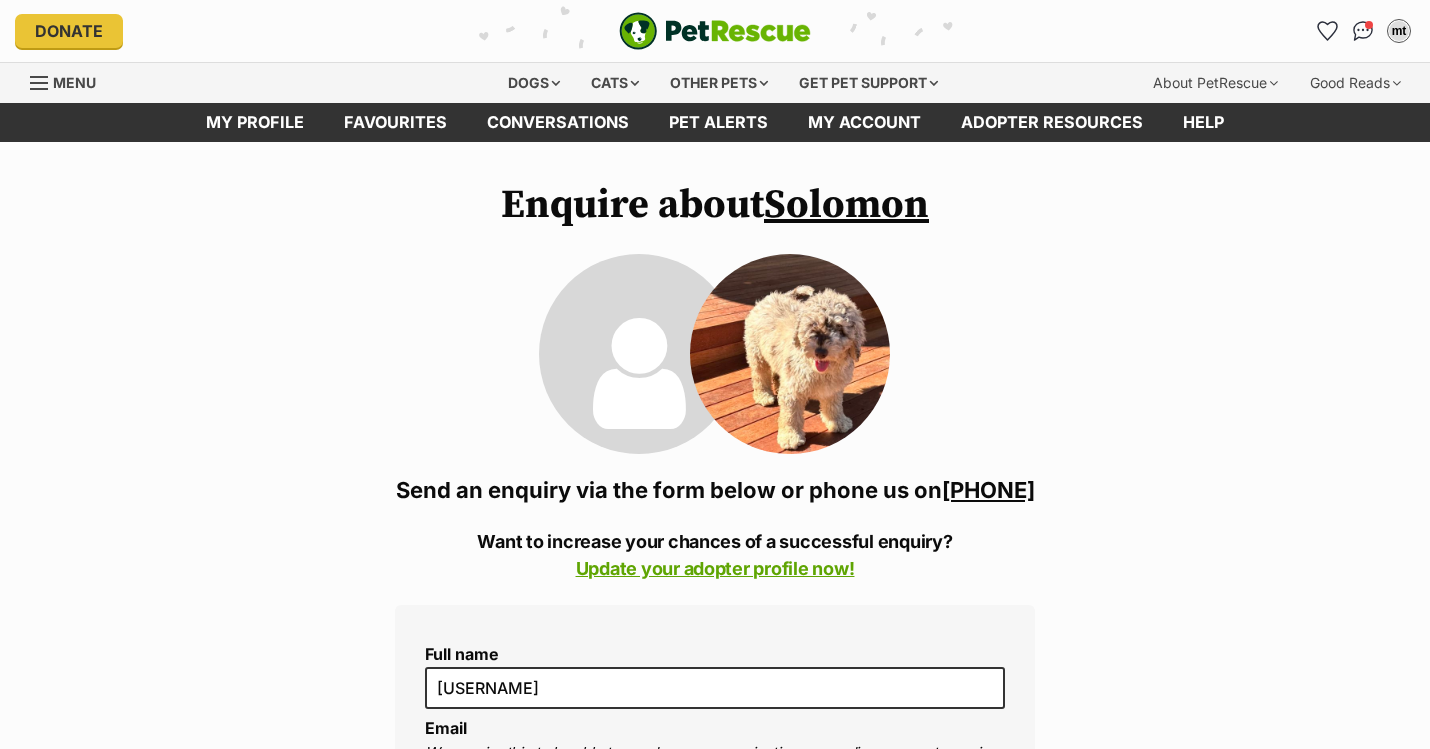 scroll, scrollTop: 0, scrollLeft: 0, axis: both 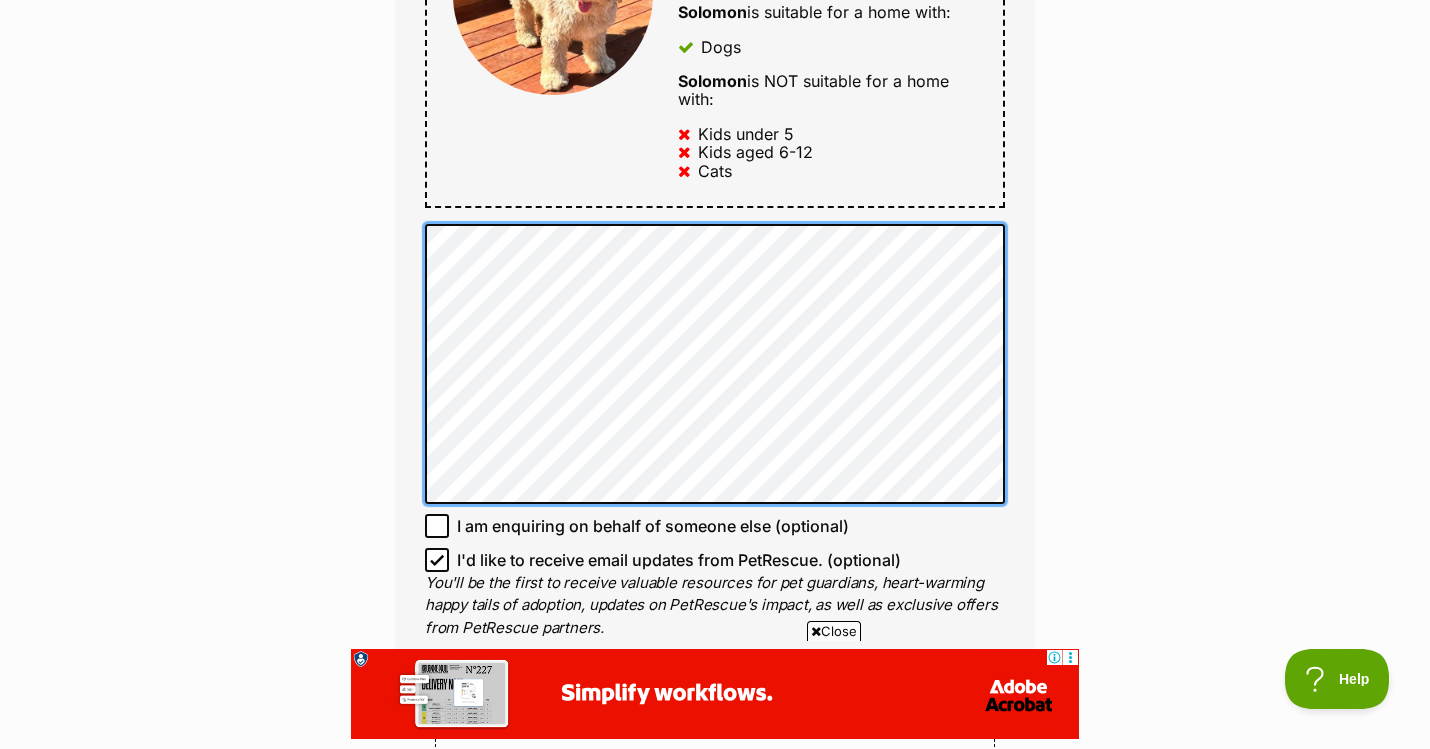 click on "Full name mina tassarotti
Email
We require this to be able to send you communications regarding your pet enquiry.
minatassarotti@gmail.com
Phone number United States +1 United Kingdom +44 Afghanistan (‫افغانستان‬‎) +93 Albania (Shqipëri) +355 Algeria (‫الجزائر‬‎) +213 American Samoa +1684 Andorra +376 Angola +244 Anguilla +1264 Antigua and Barbuda +1268 Argentina +54 Armenia (Հայաստան) +374 Aruba +297 Australia +61 Austria (Österreich) +43 Azerbaijan (Azərbaycan) +994 Bahamas +1242 Bahrain (‫البحرين‬‎) +973 Bangladesh (বাংলাদেশ) +880 Barbados +1246 Belarus (Беларусь) +375 Belgium (België) +32 Belize +501 Benin (Bénin) +229 Bermuda +1441 Bhutan (འབྲུག) +975 Bolivia +591 Bosnia and Herzegovina (Босна и Херцеговина) +387 Botswana +267 Brazil (Brasil) +55 British Indian Ocean Territory +246 British Virgin Islands +1284 Brunei +673 Bulgaria (България) +359 Burkina Faso +226 +257 +1" at bounding box center [715, 15] 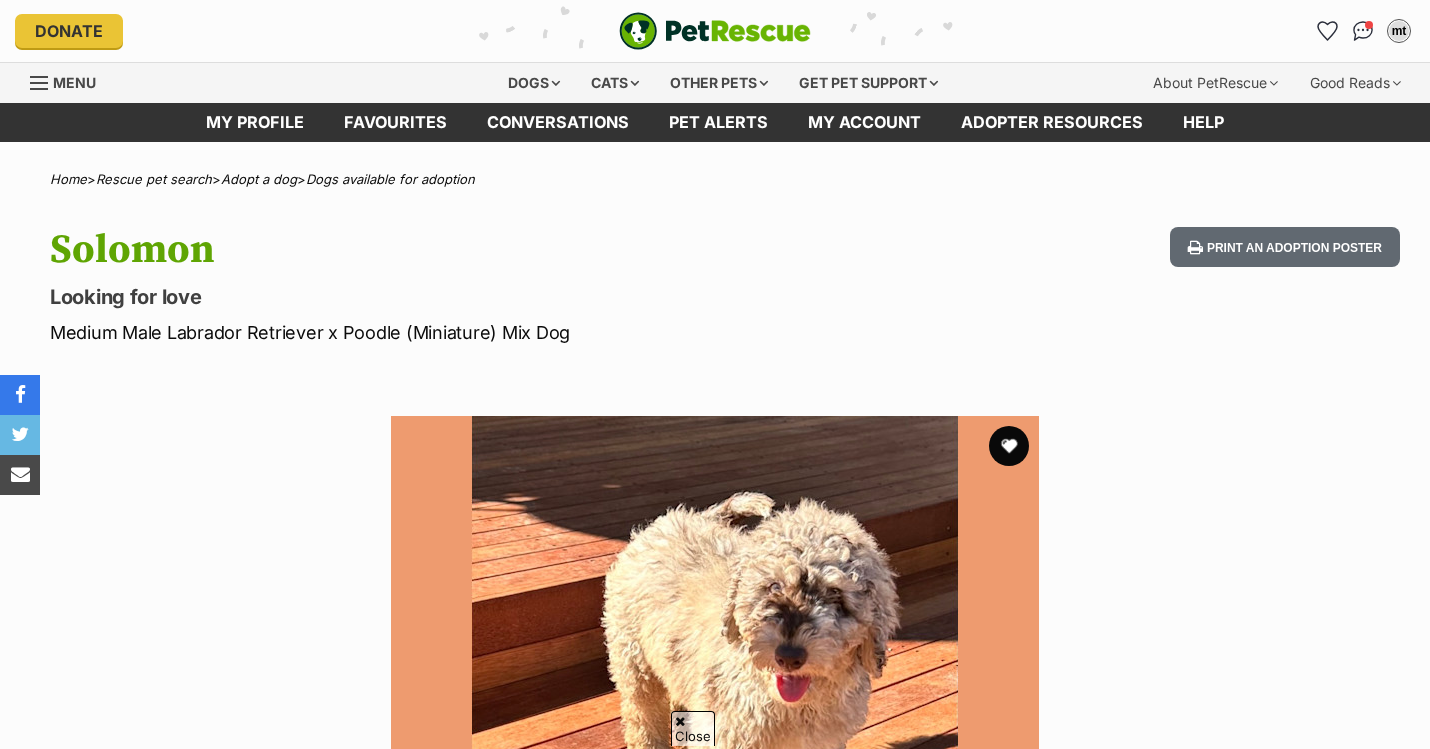 scroll, scrollTop: 1072, scrollLeft: 0, axis: vertical 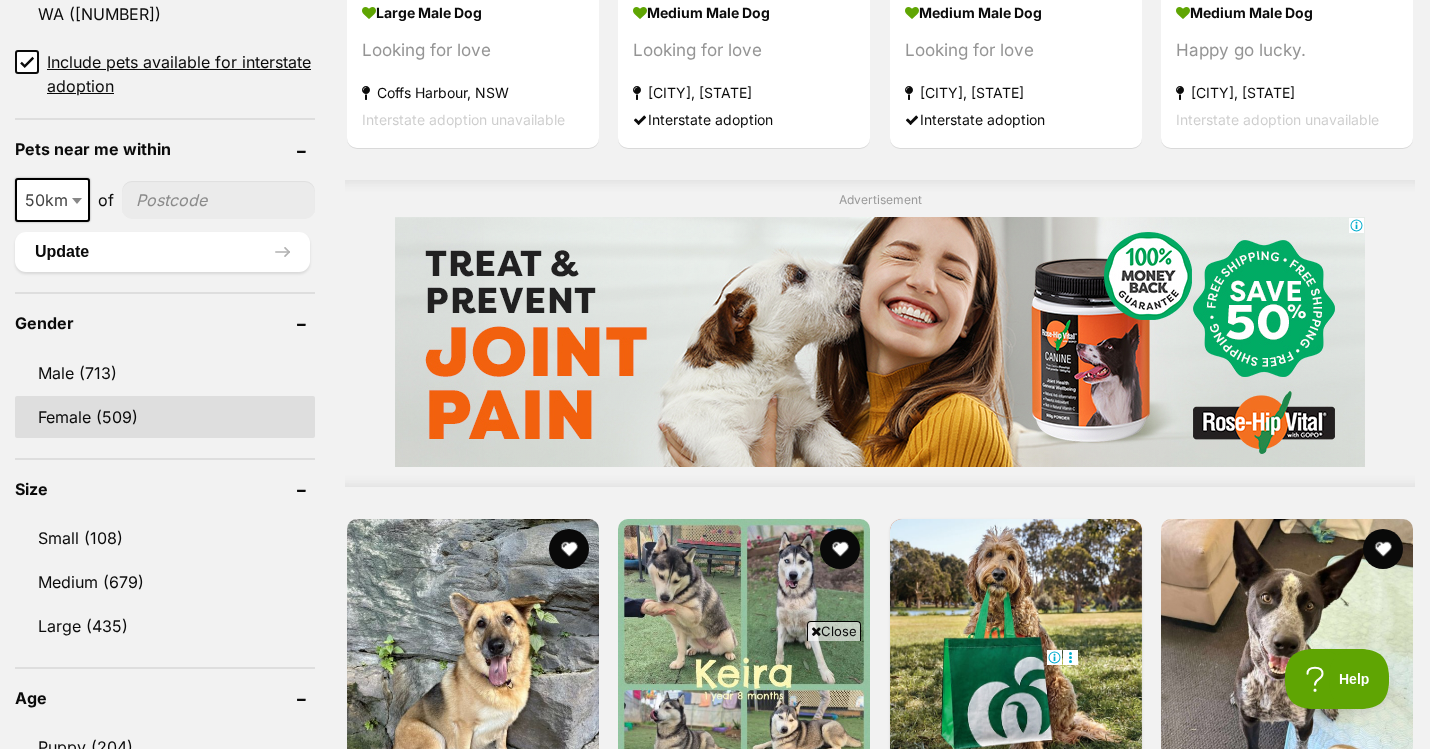 click on "Female (509)" at bounding box center [165, 417] 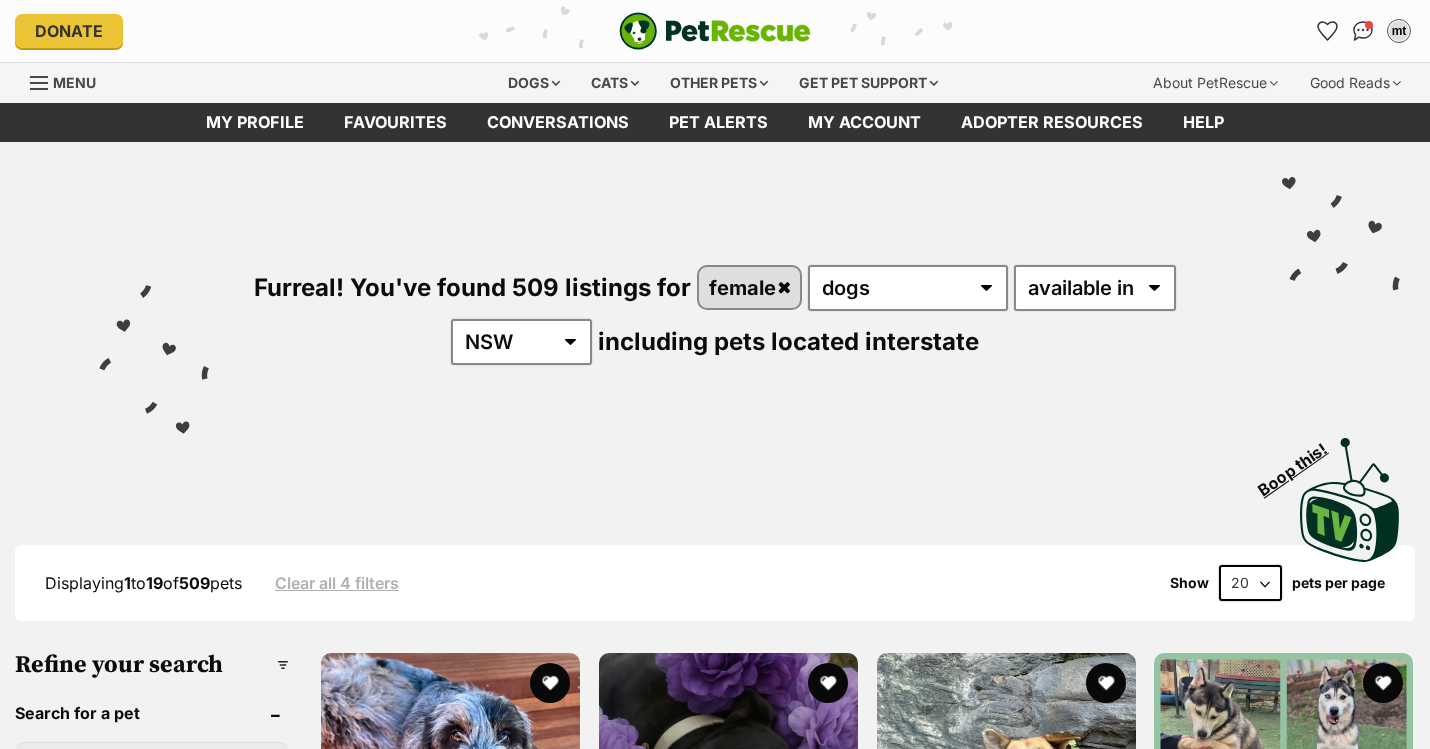 scroll, scrollTop: 0, scrollLeft: 0, axis: both 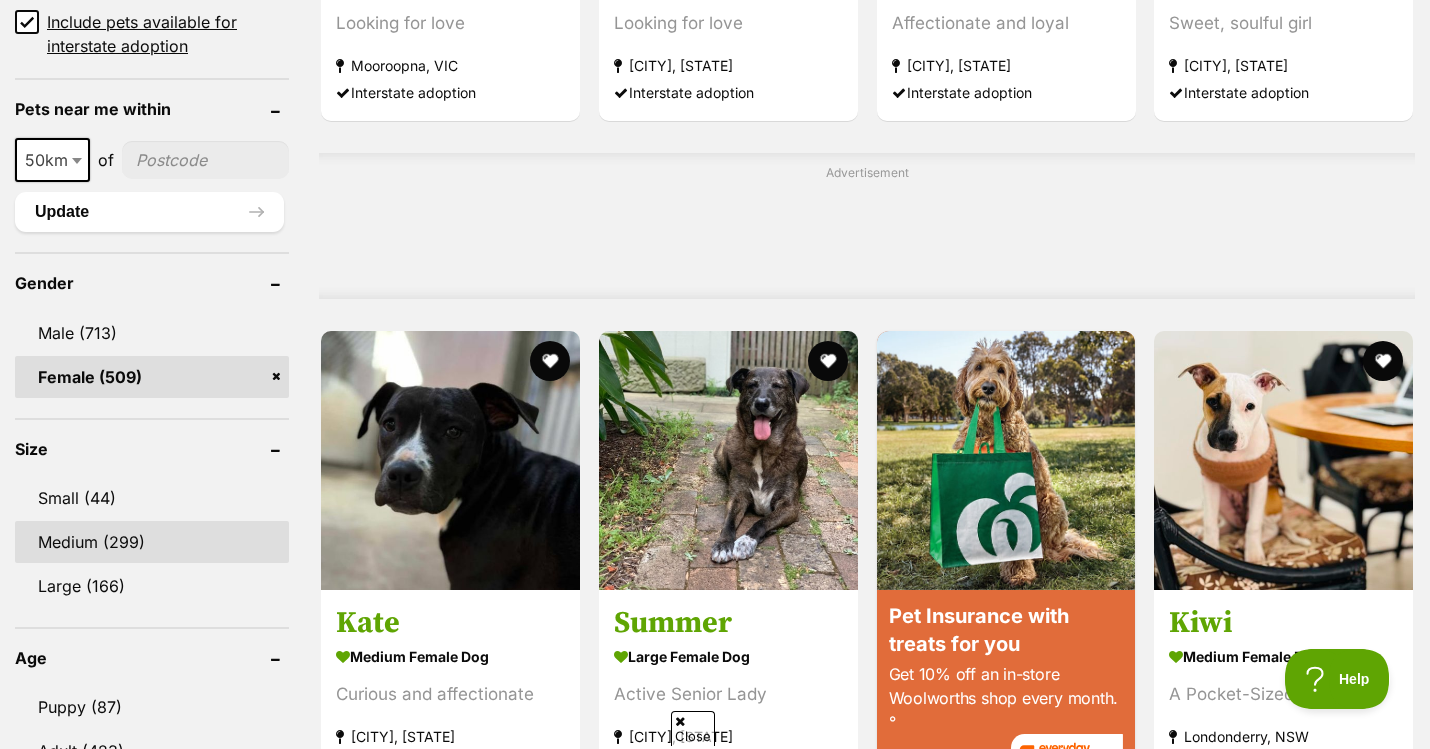 click on "Medium (299)" at bounding box center (152, 542) 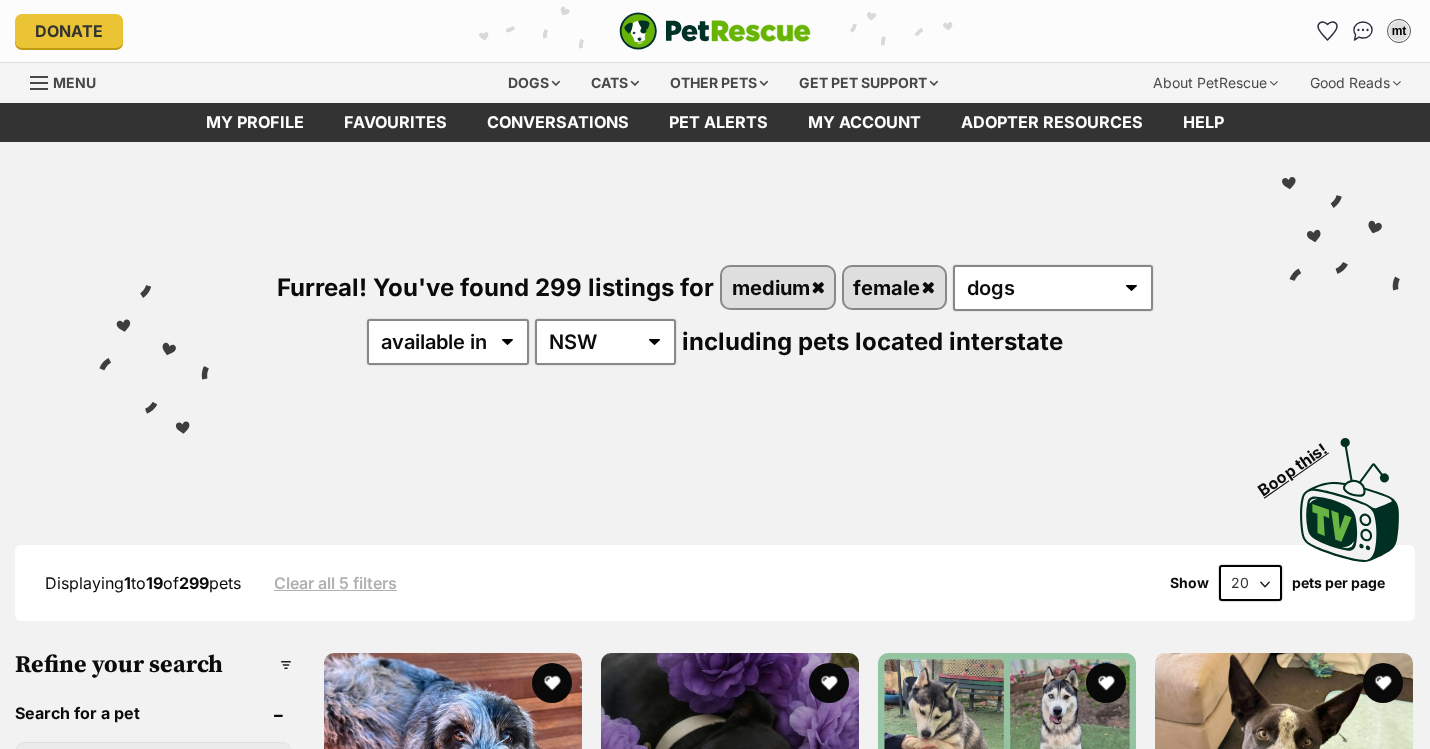 scroll, scrollTop: 526, scrollLeft: 0, axis: vertical 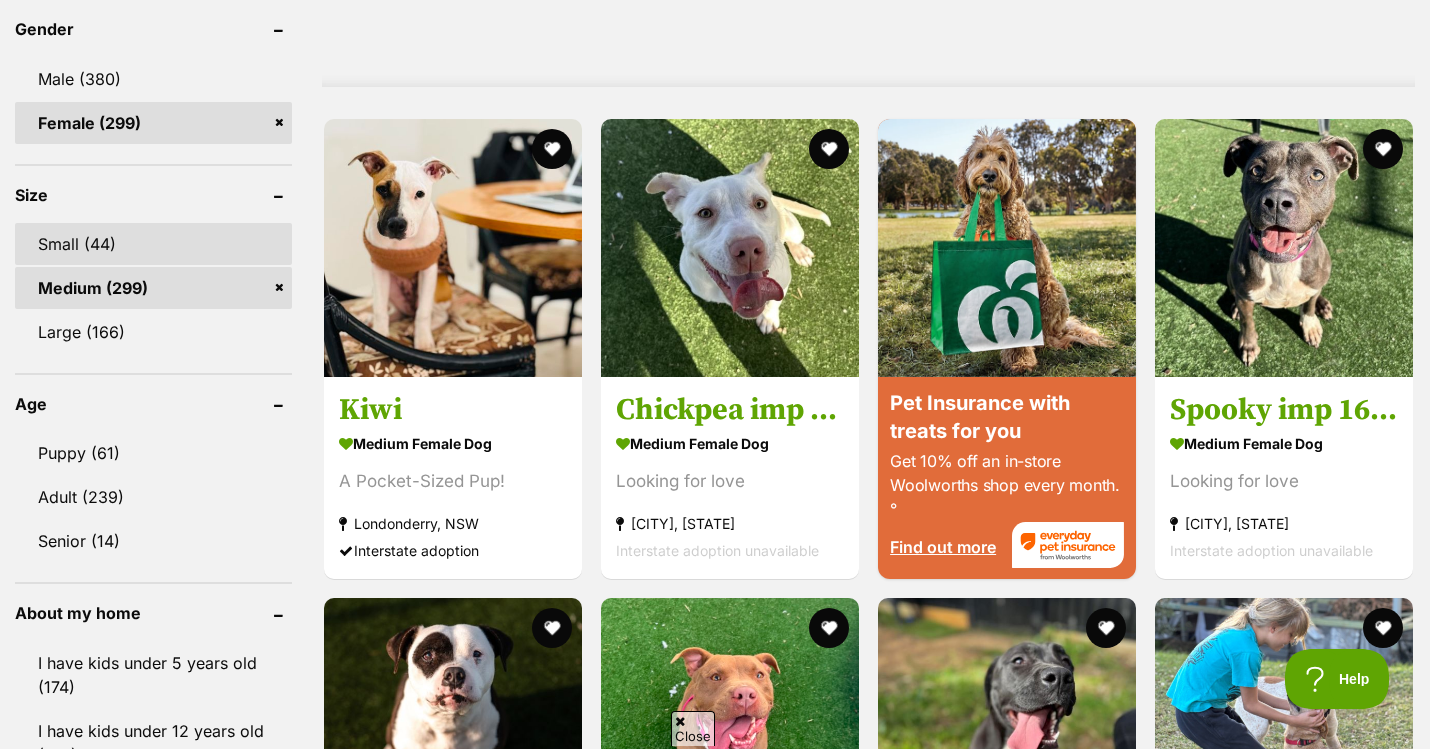 click on "Small (44)" at bounding box center (153, 244) 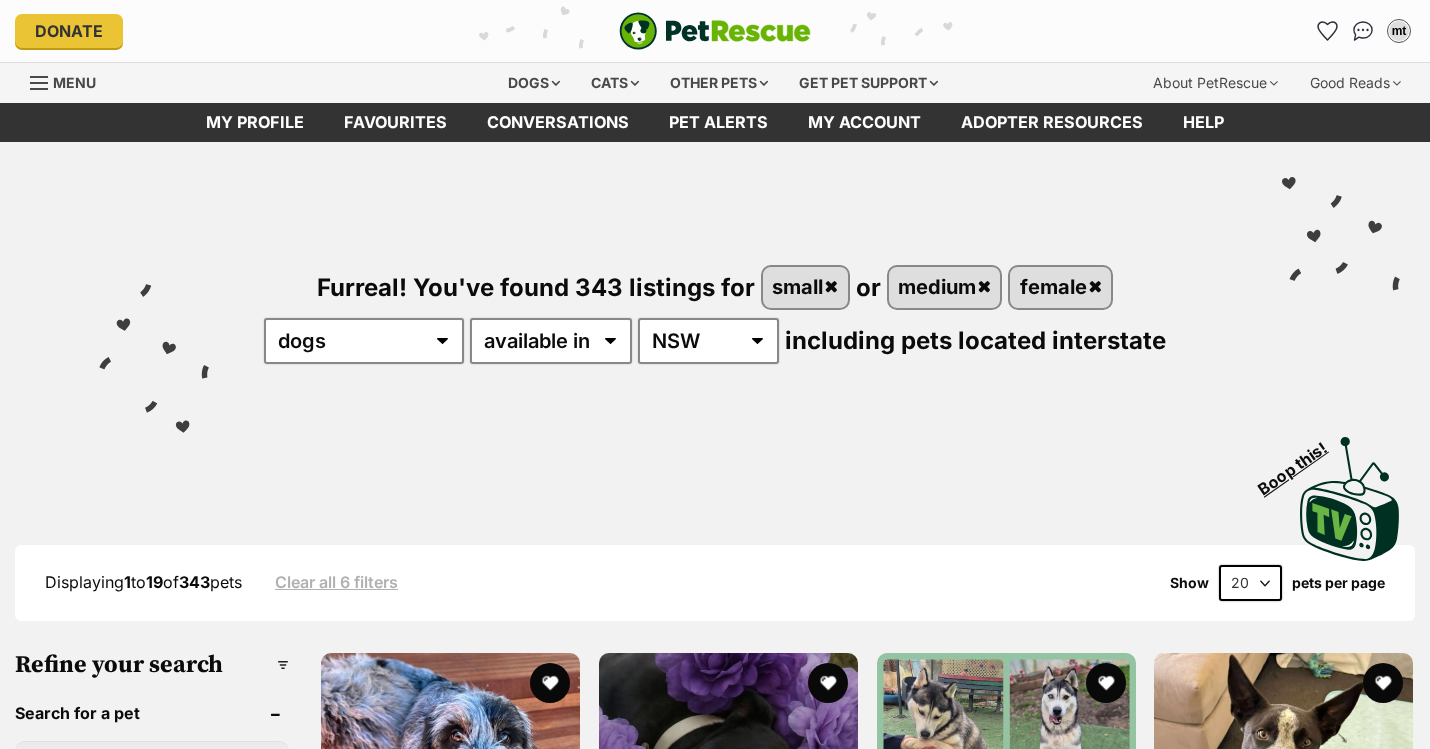 scroll, scrollTop: 4, scrollLeft: 0, axis: vertical 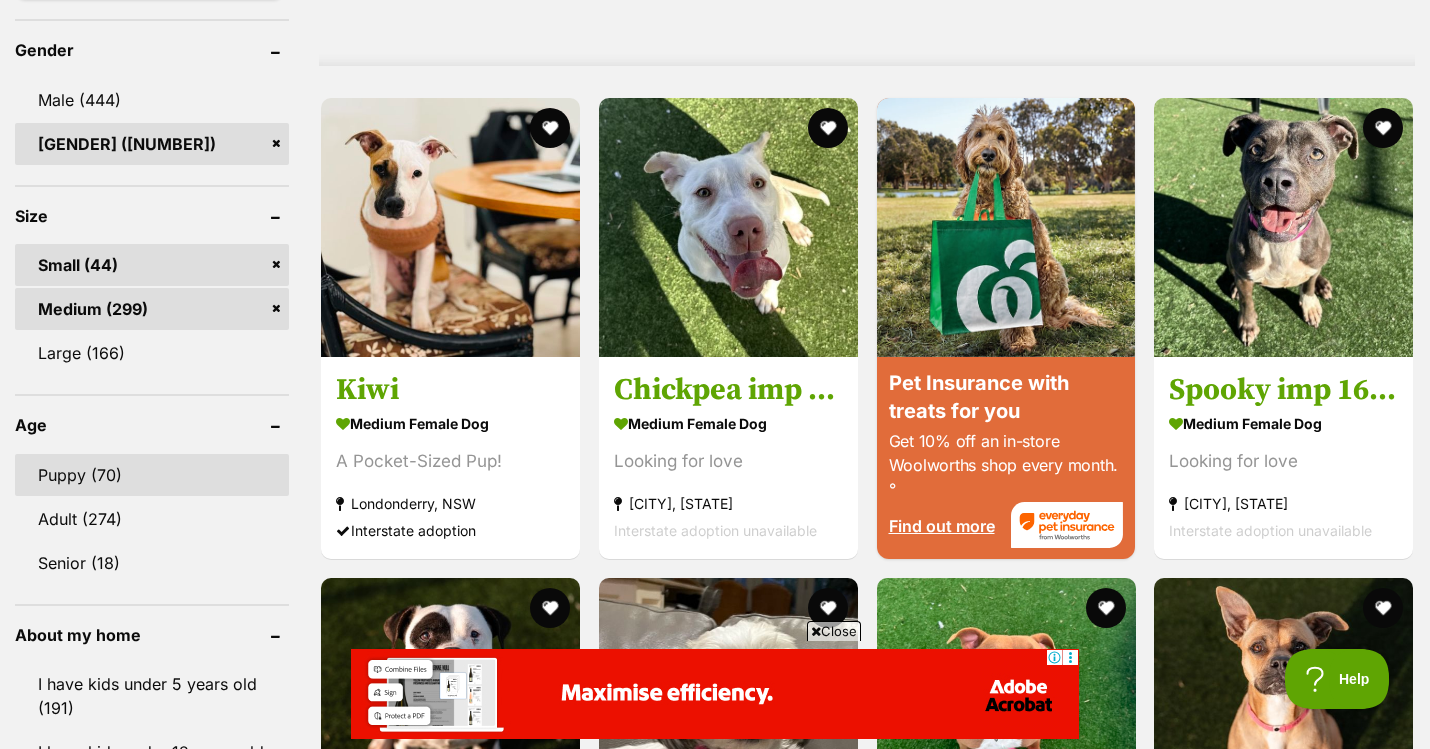 click on "Puppy (70)" at bounding box center [152, 475] 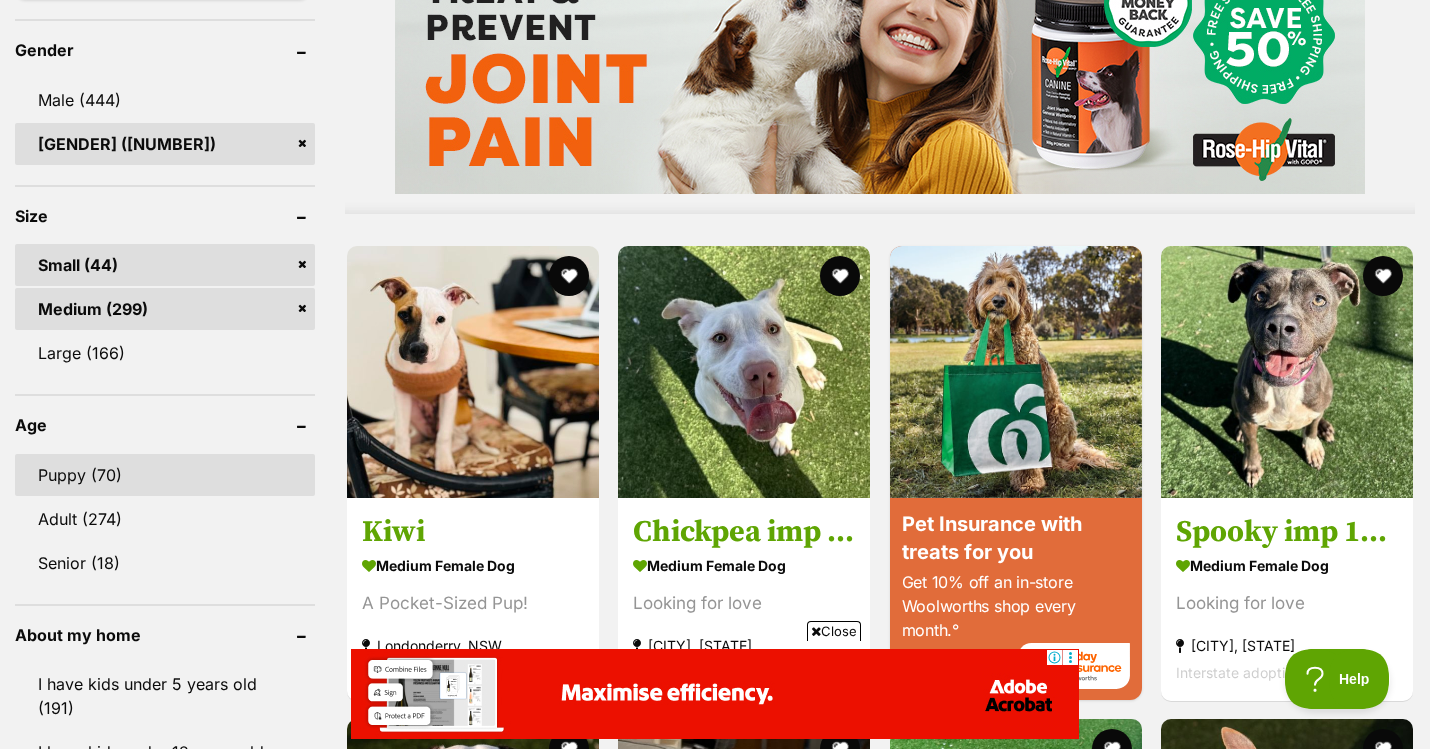 scroll, scrollTop: 0, scrollLeft: 0, axis: both 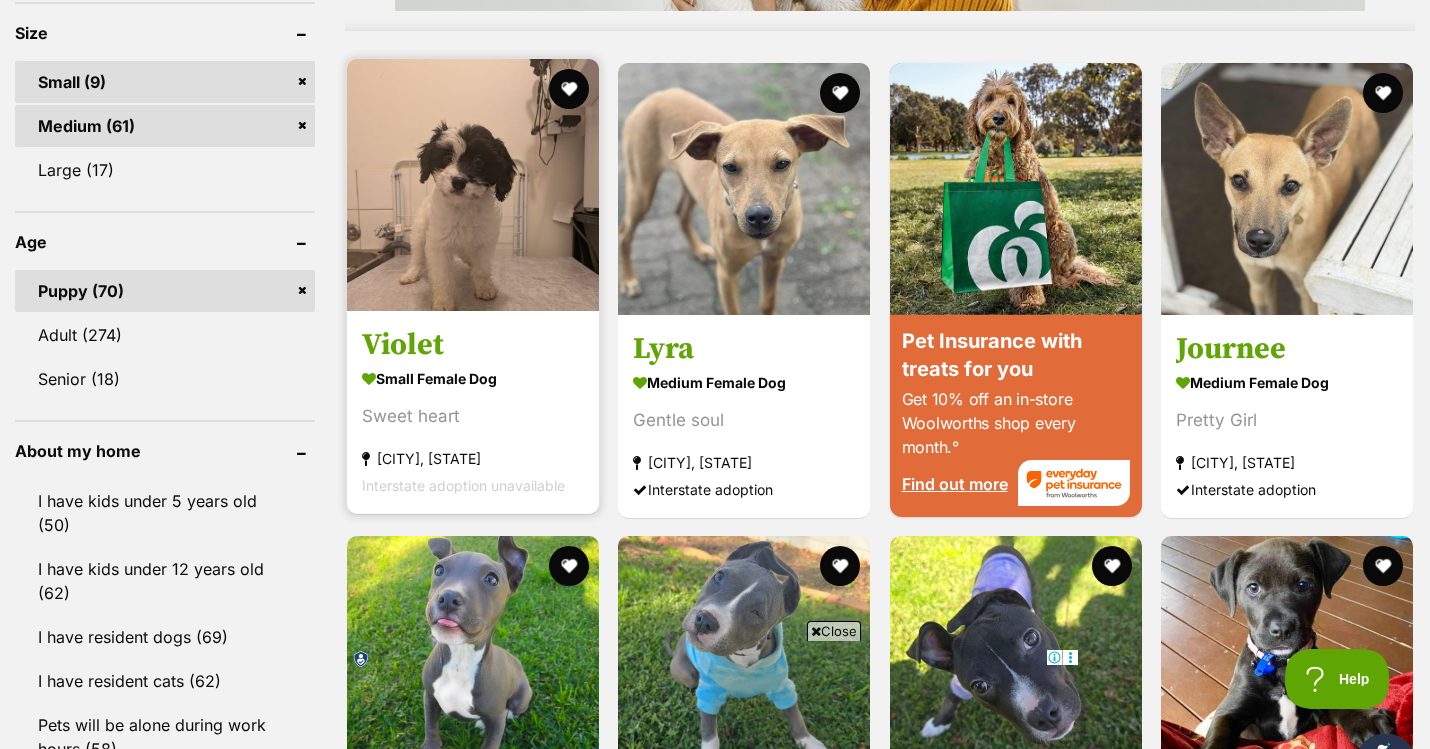 click at bounding box center [473, 185] 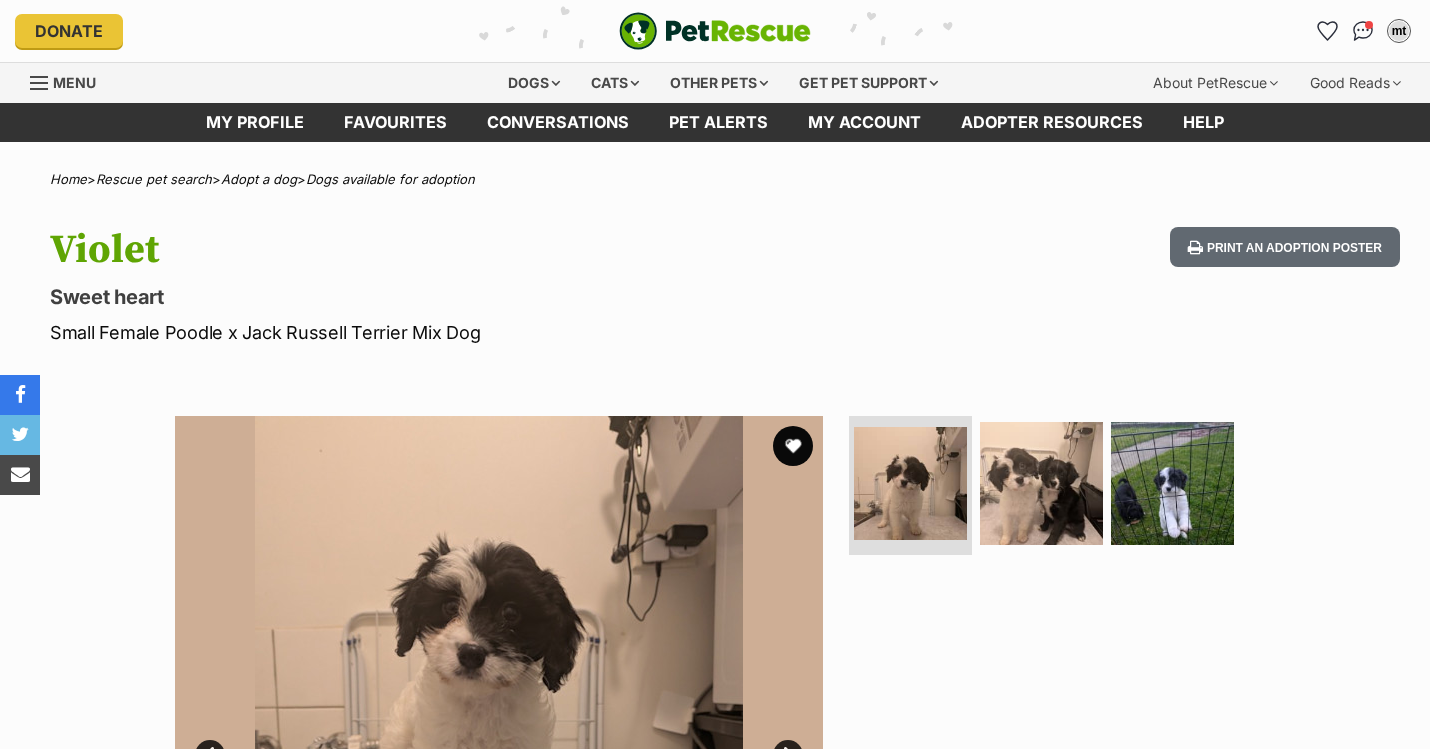 scroll, scrollTop: 0, scrollLeft: 0, axis: both 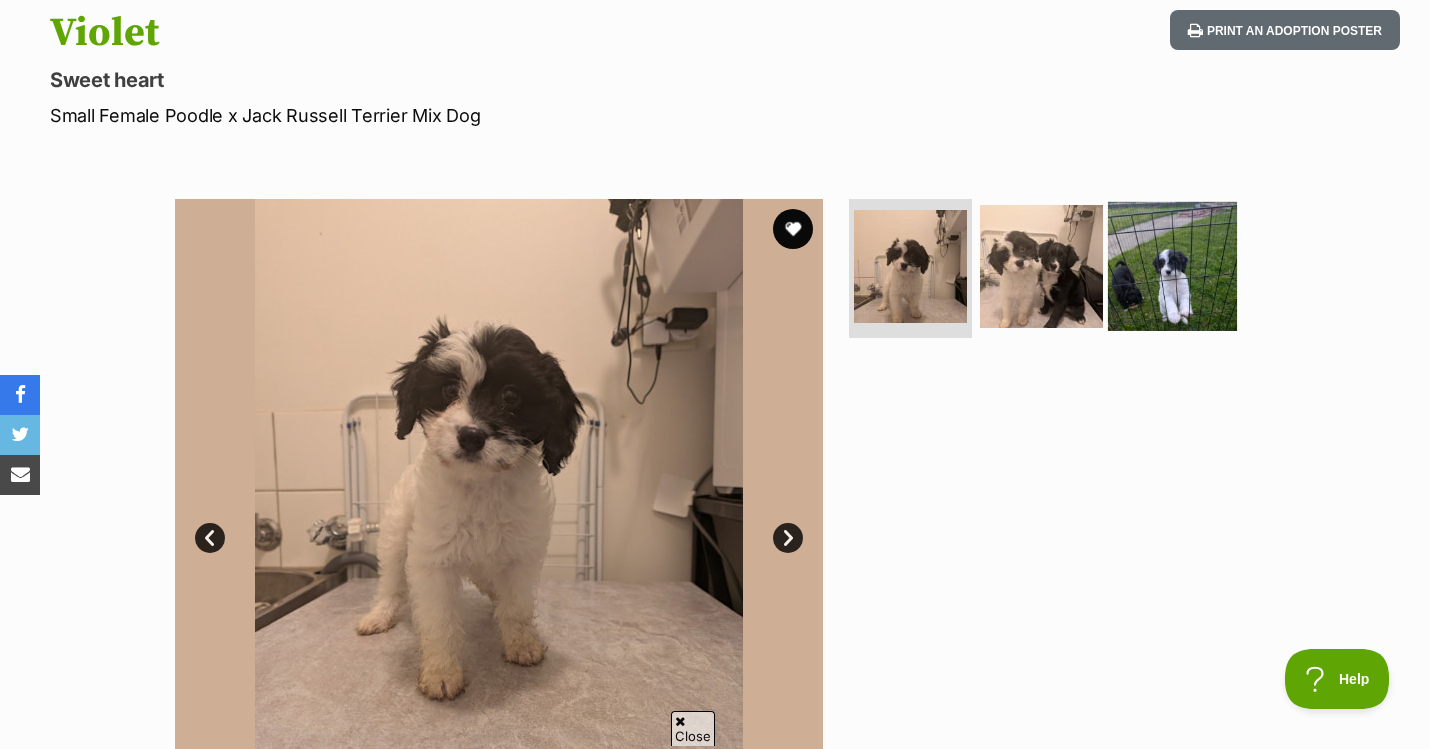 click at bounding box center (1172, 265) 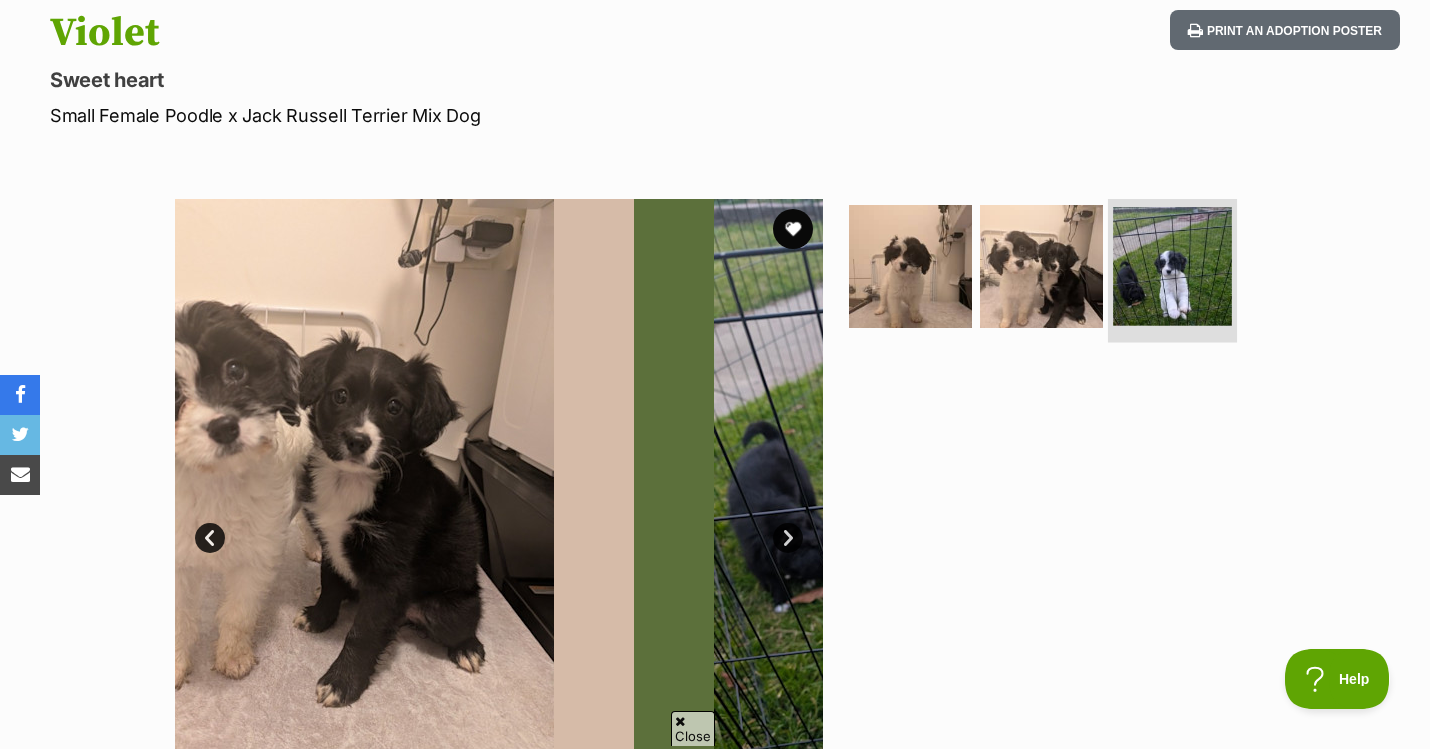 scroll, scrollTop: 0, scrollLeft: 0, axis: both 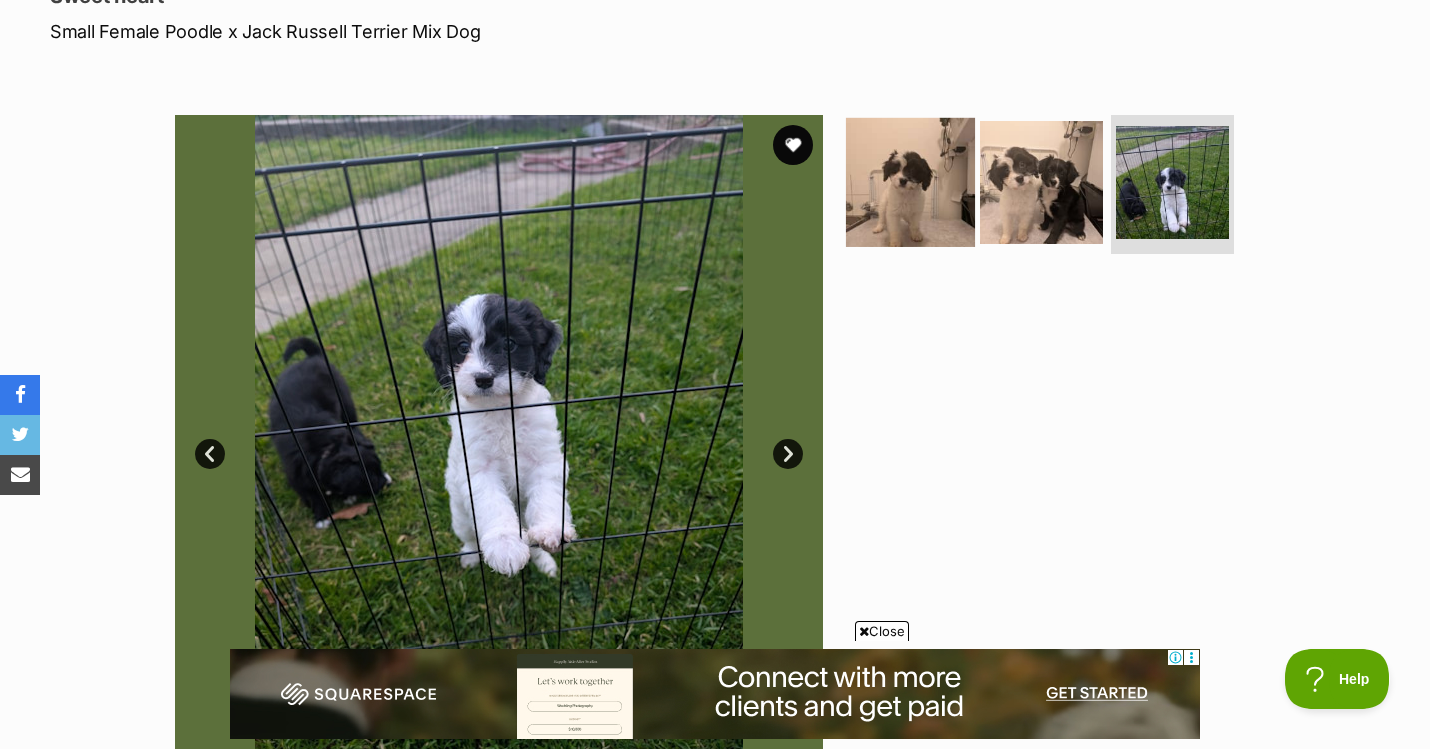 click at bounding box center [910, 181] 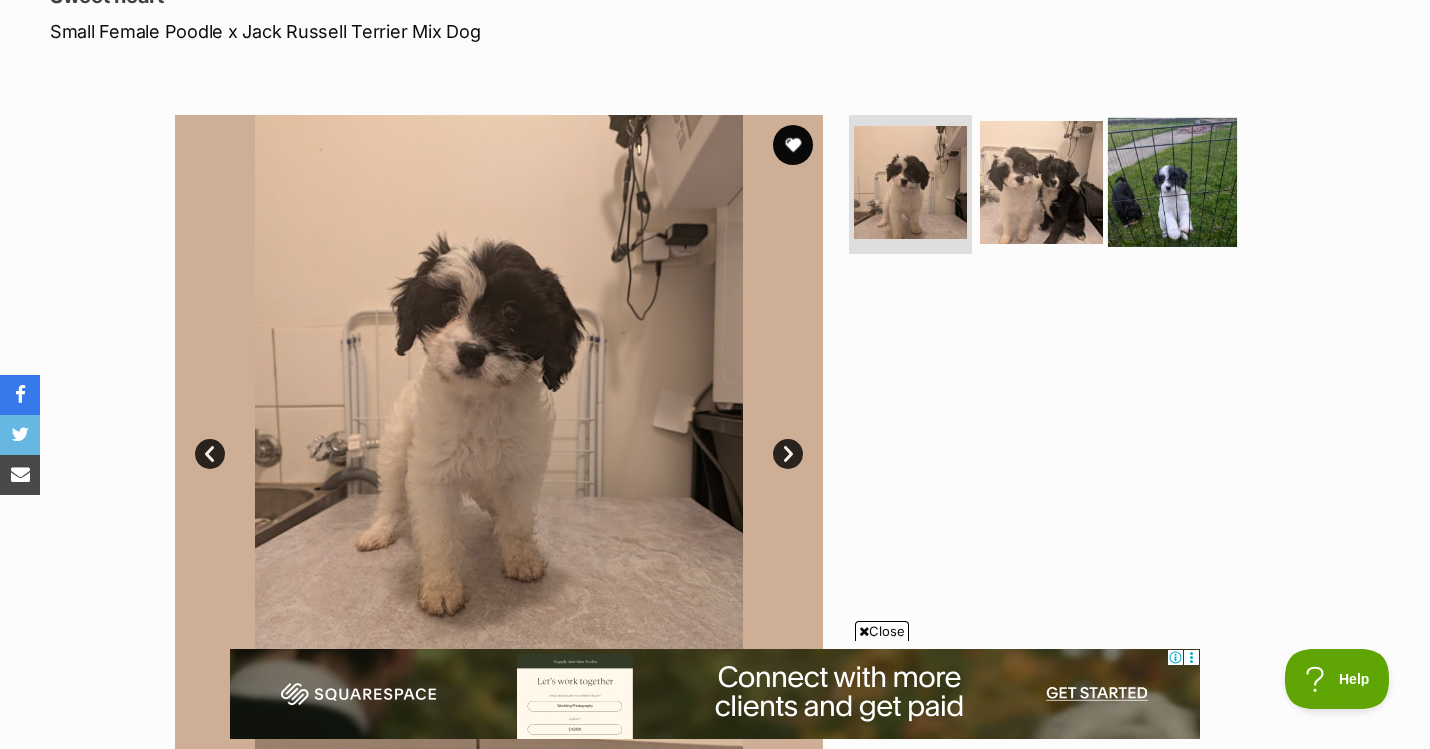 click at bounding box center [1172, 181] 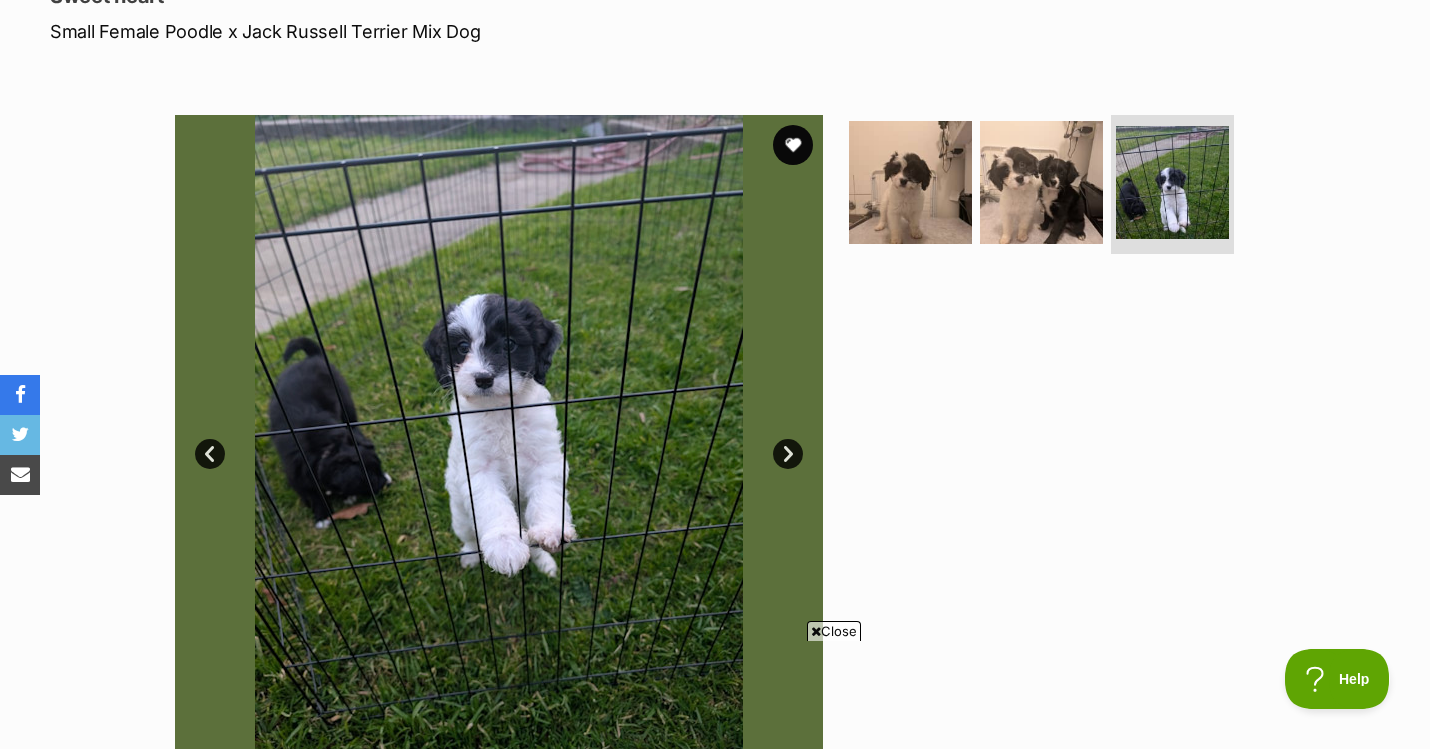scroll, scrollTop: 0, scrollLeft: 0, axis: both 